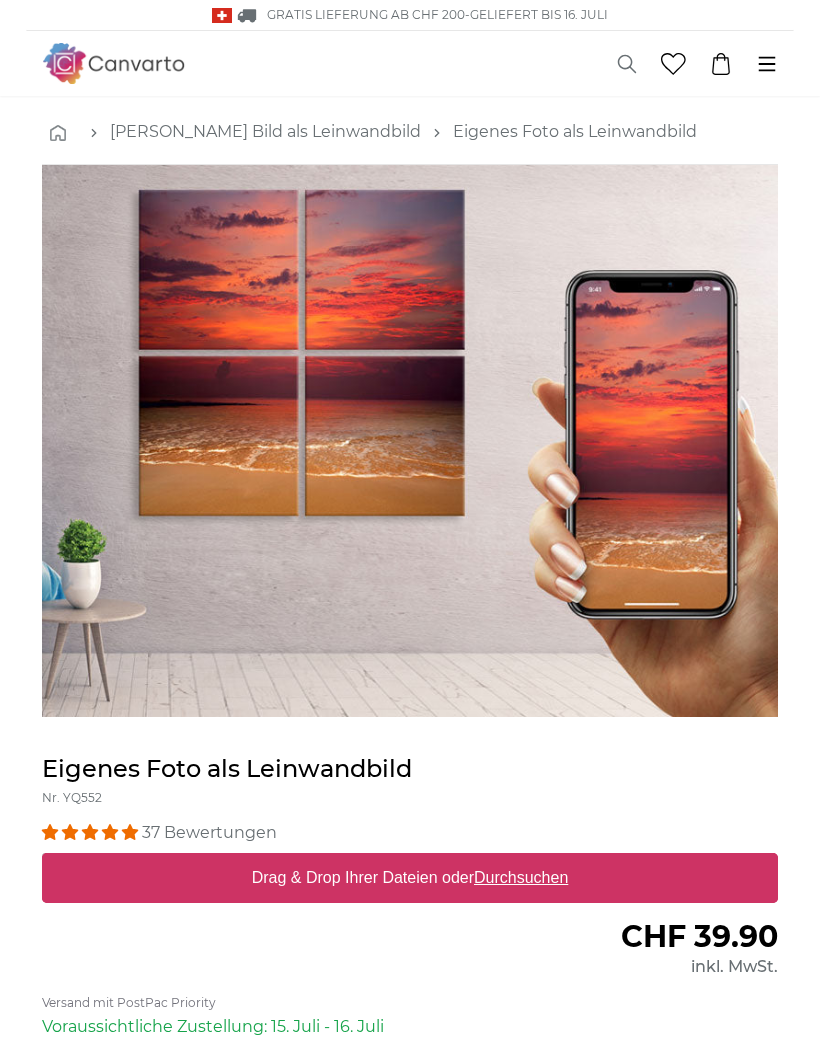 scroll, scrollTop: 0, scrollLeft: 0, axis: both 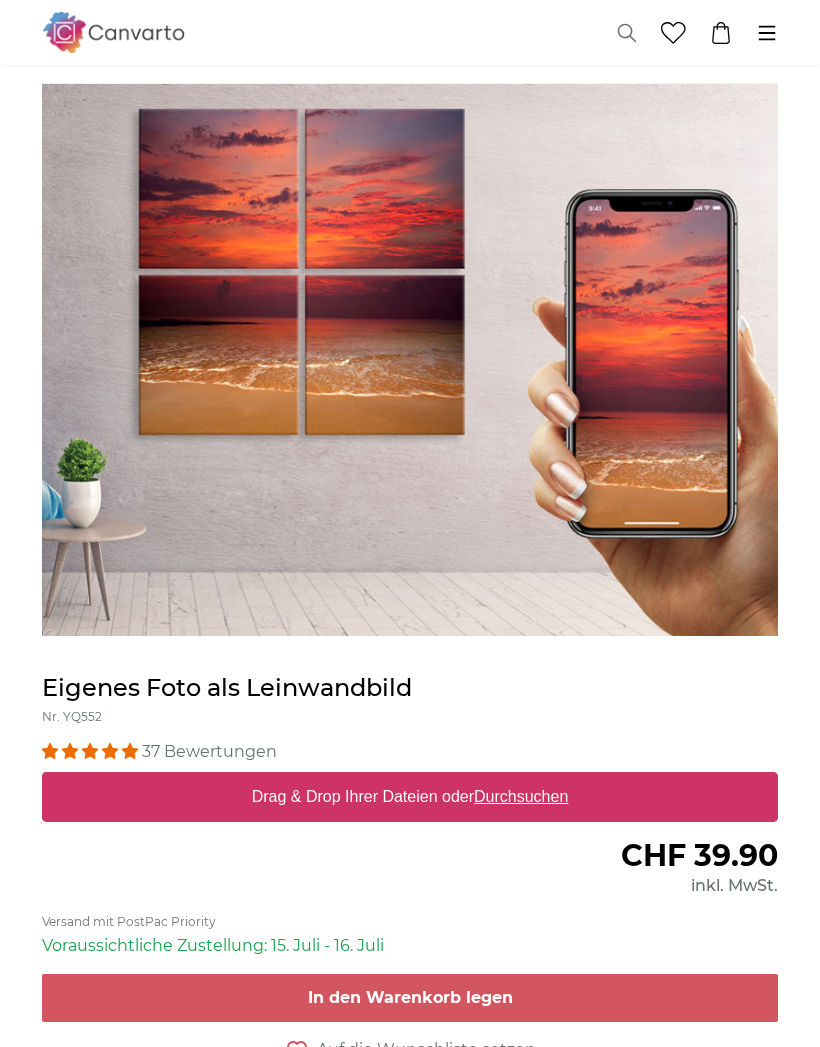 click on "Durchsuchen" at bounding box center (521, 797) 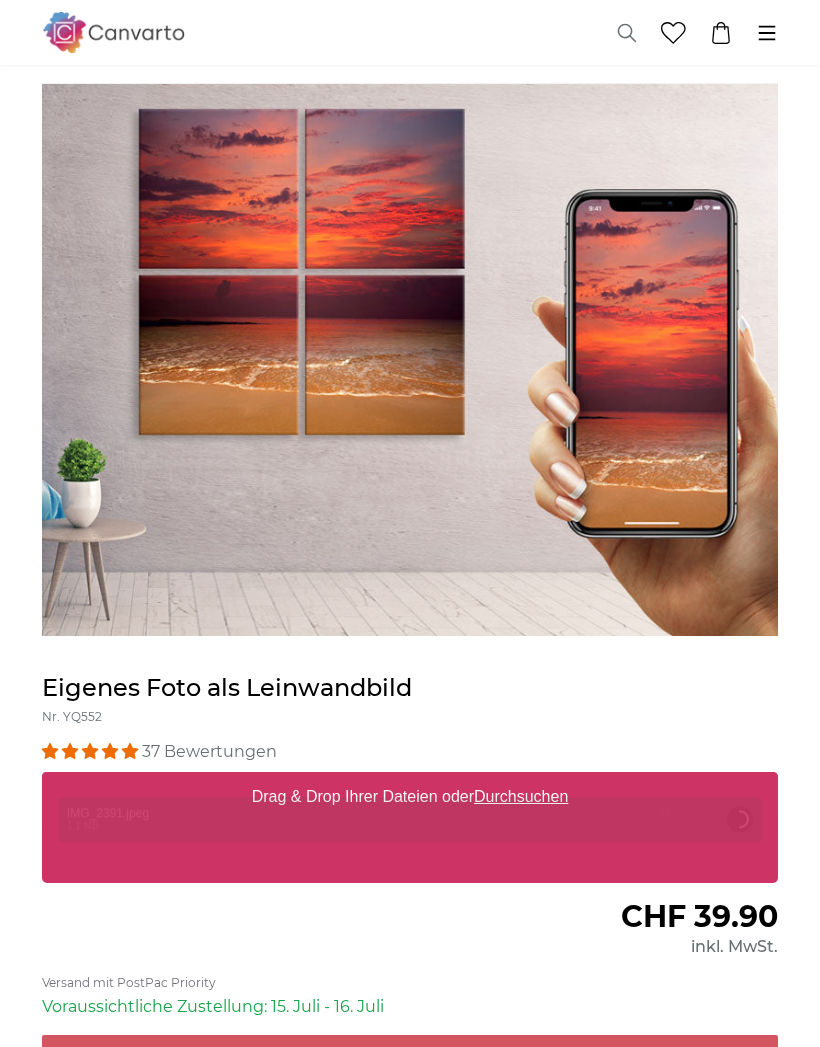 scroll, scrollTop: 81, scrollLeft: 0, axis: vertical 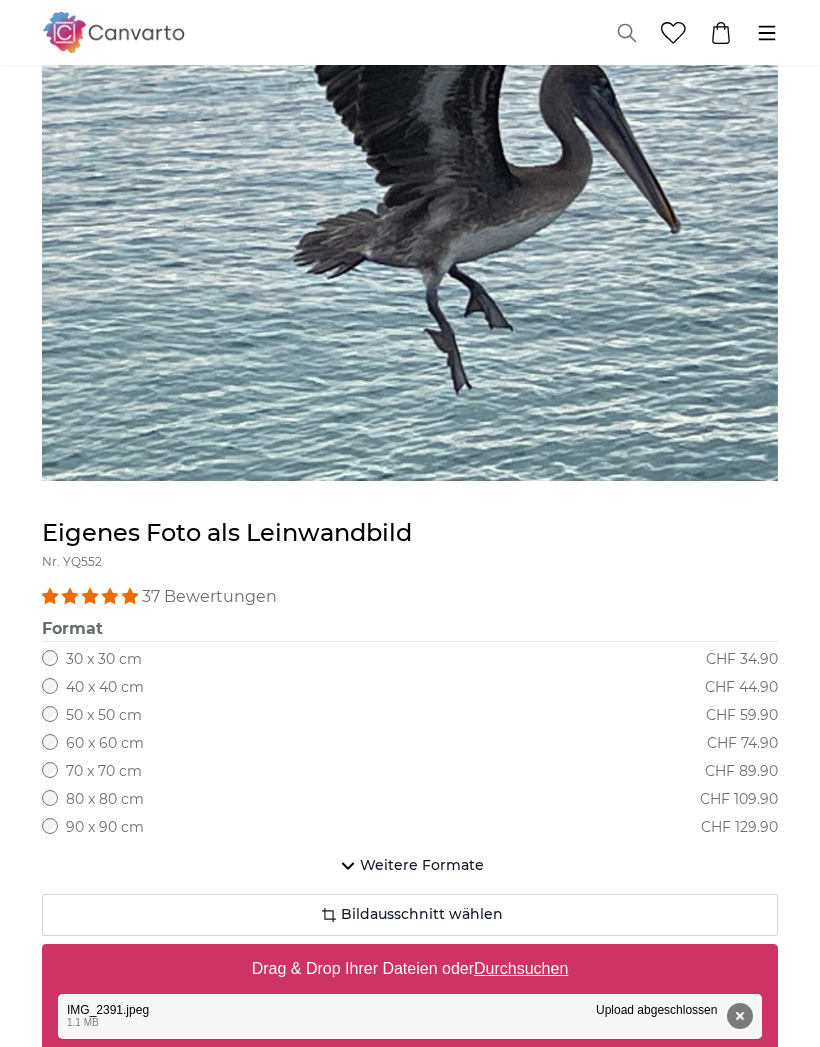 click 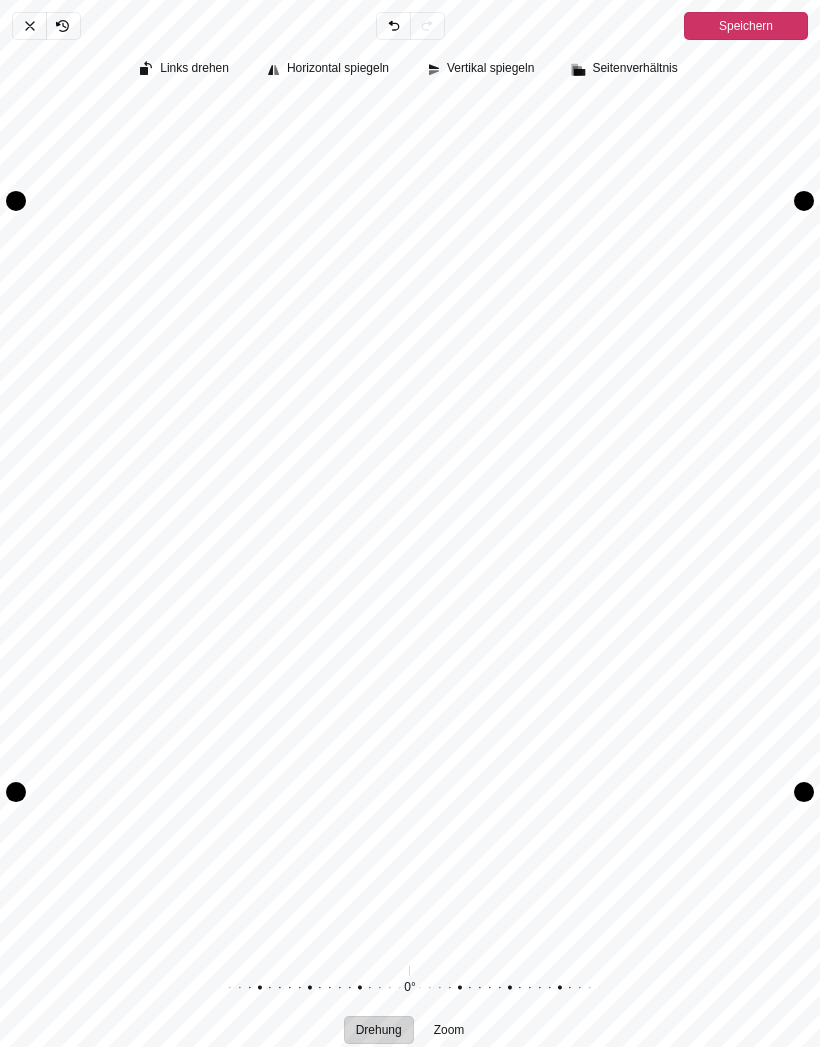 click on "Abbrechen" at bounding box center [29, 26] 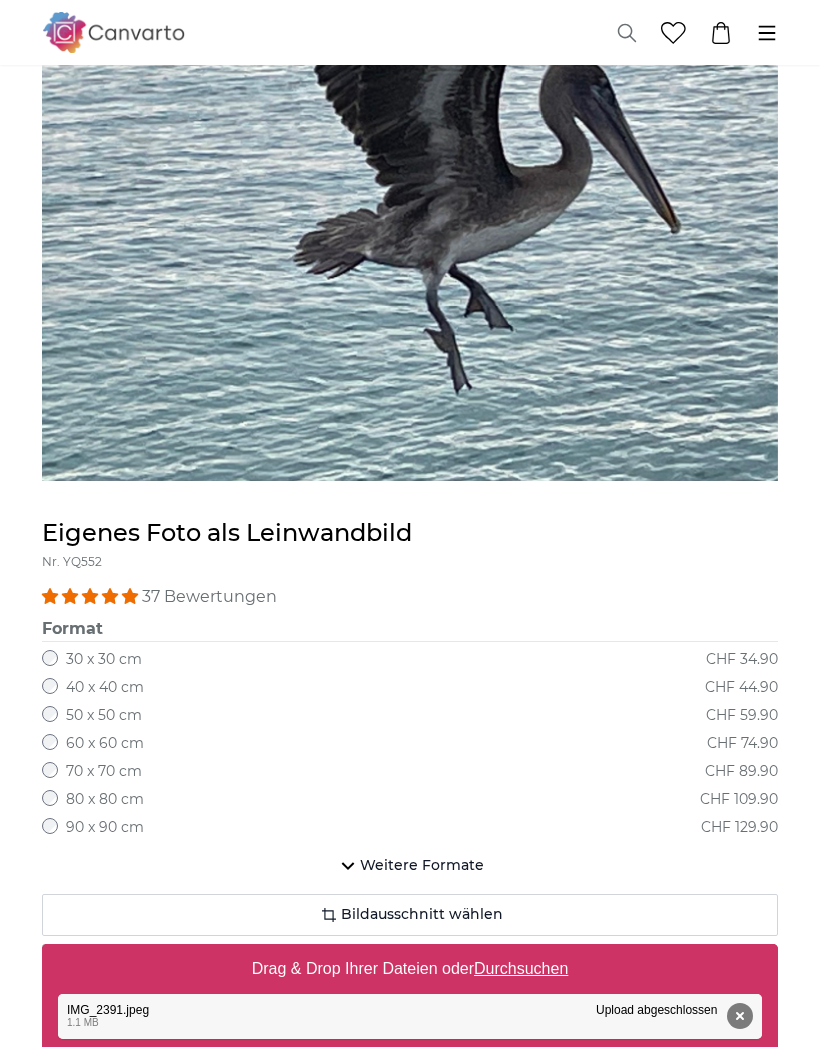 click 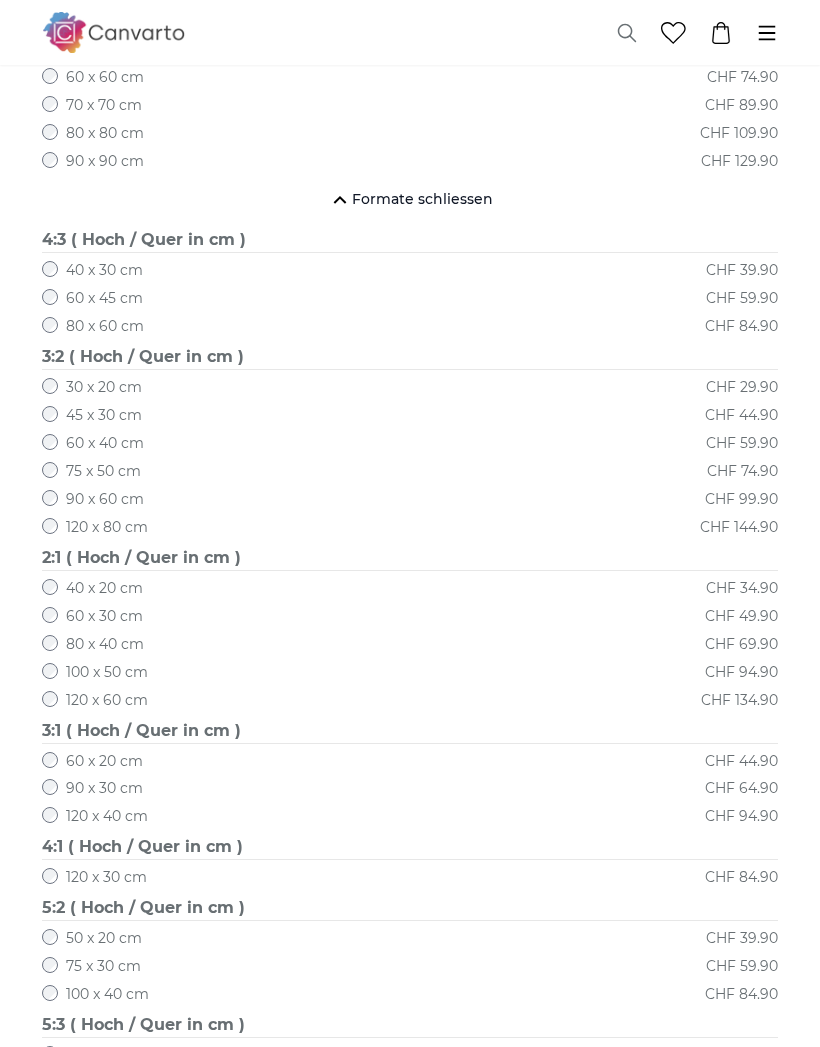 scroll, scrollTop: 1024, scrollLeft: 0, axis: vertical 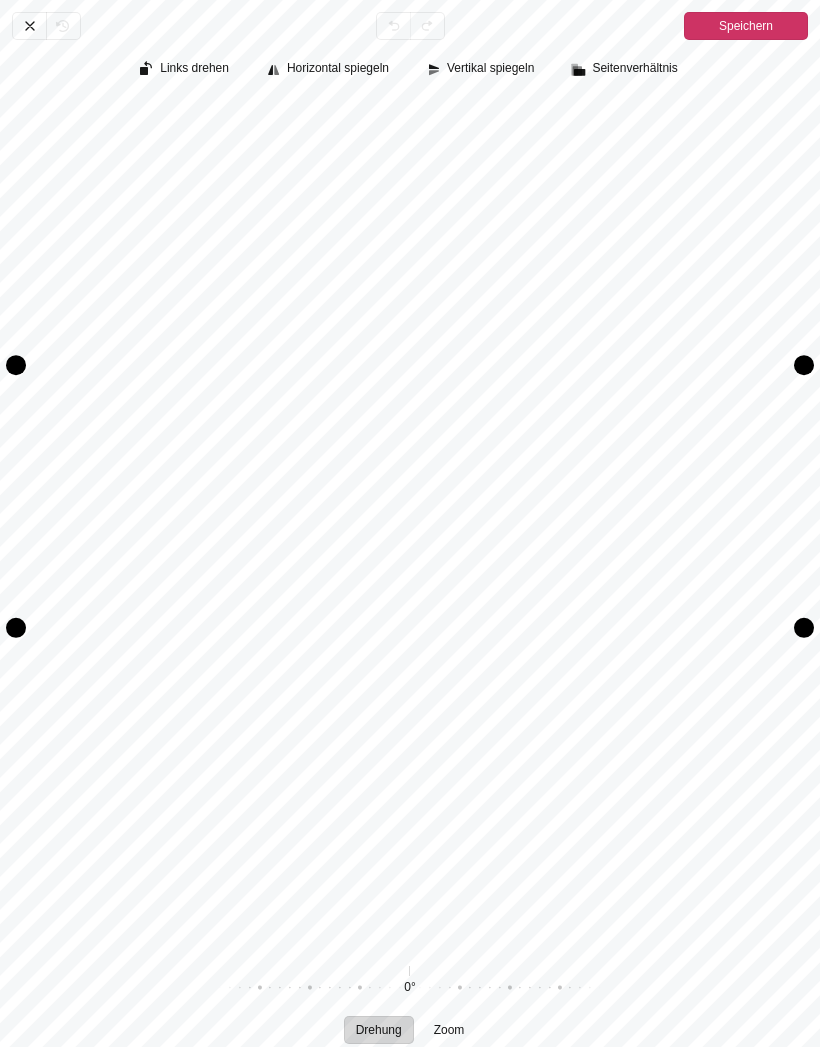 click on "Abbrechen" at bounding box center [29, 26] 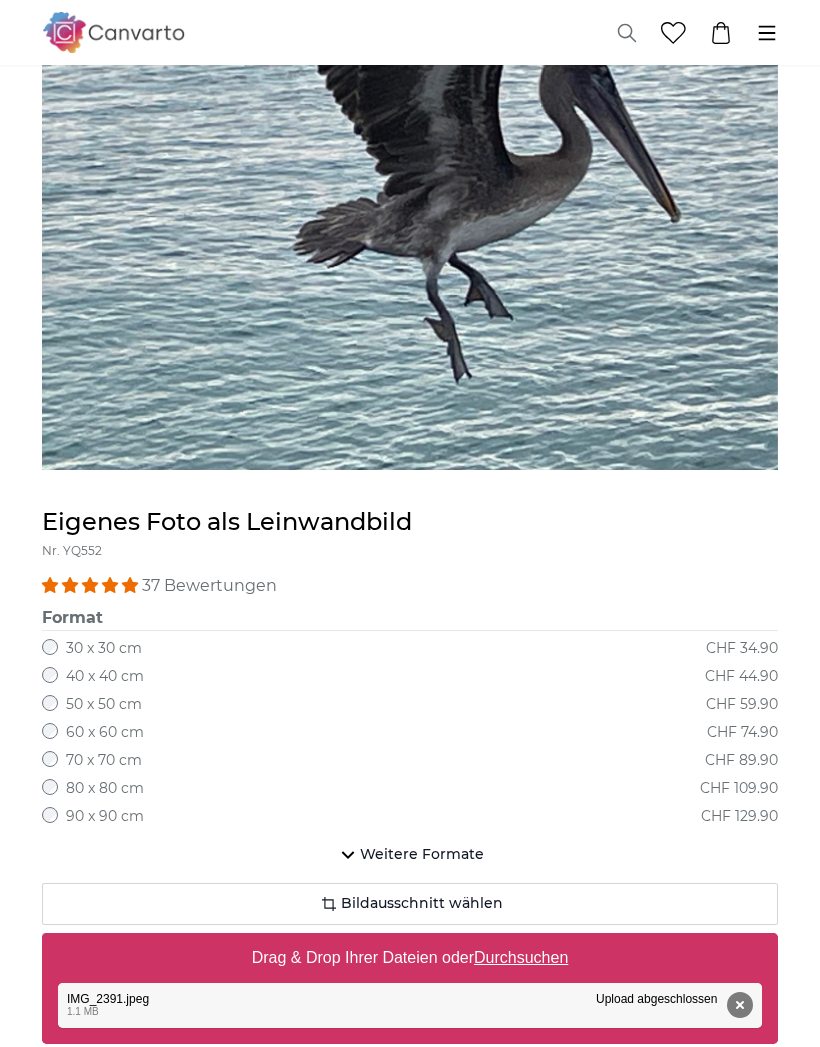 scroll, scrollTop: 368, scrollLeft: 0, axis: vertical 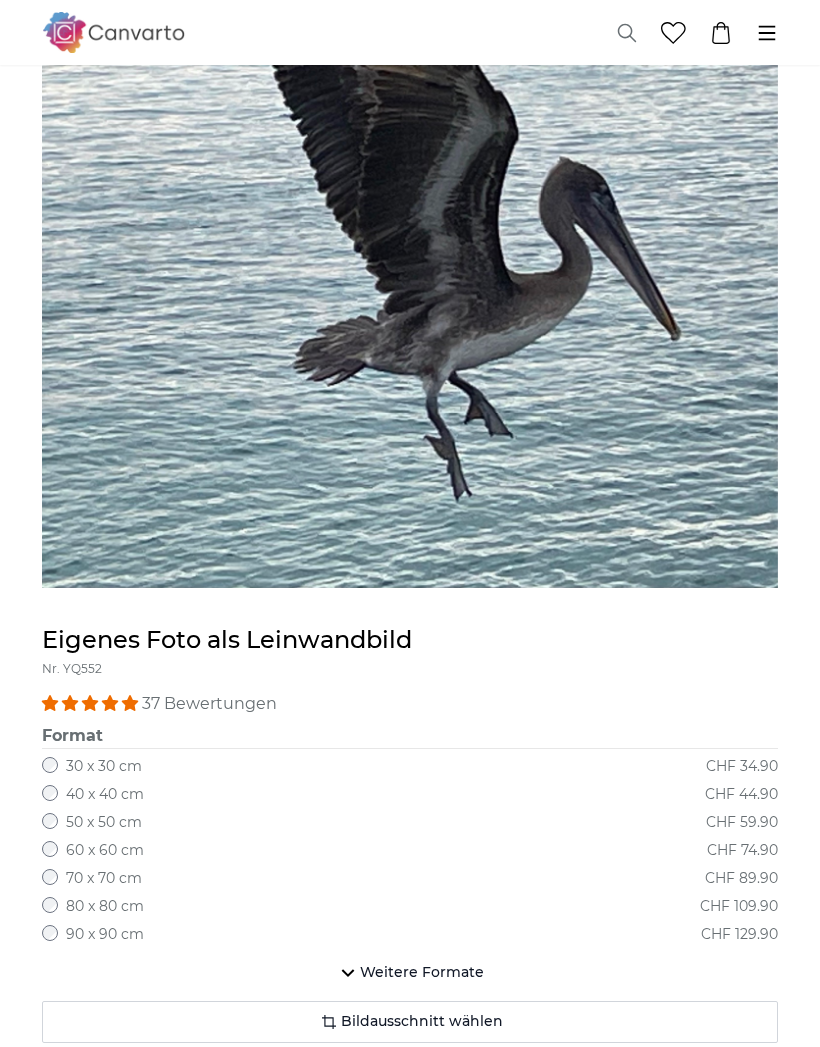 click 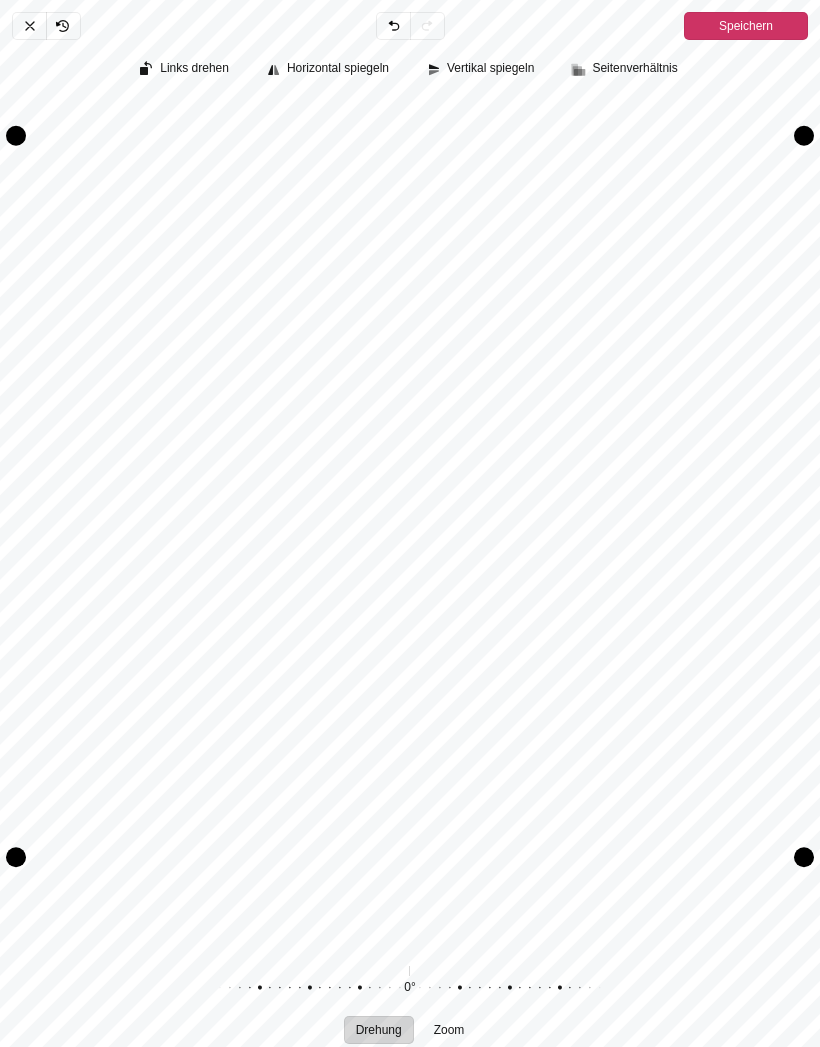 click on "Filter" at bounding box center [410, 1092] 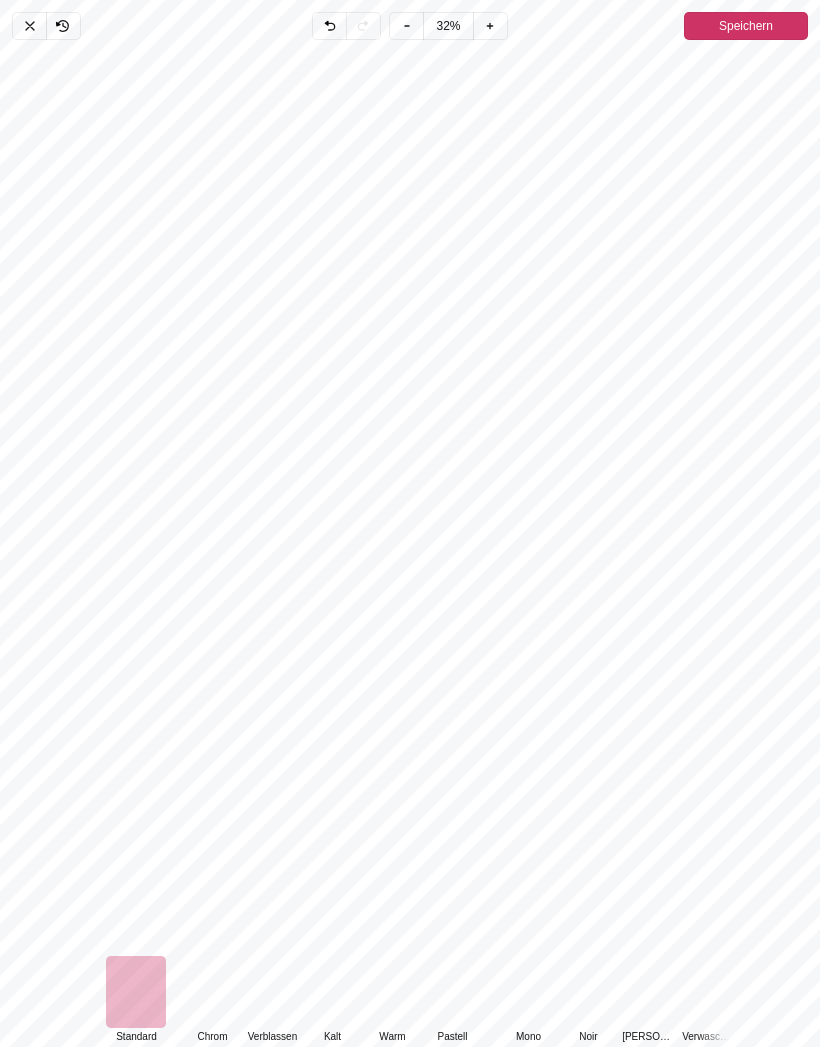 click at bounding box center [452, 992] 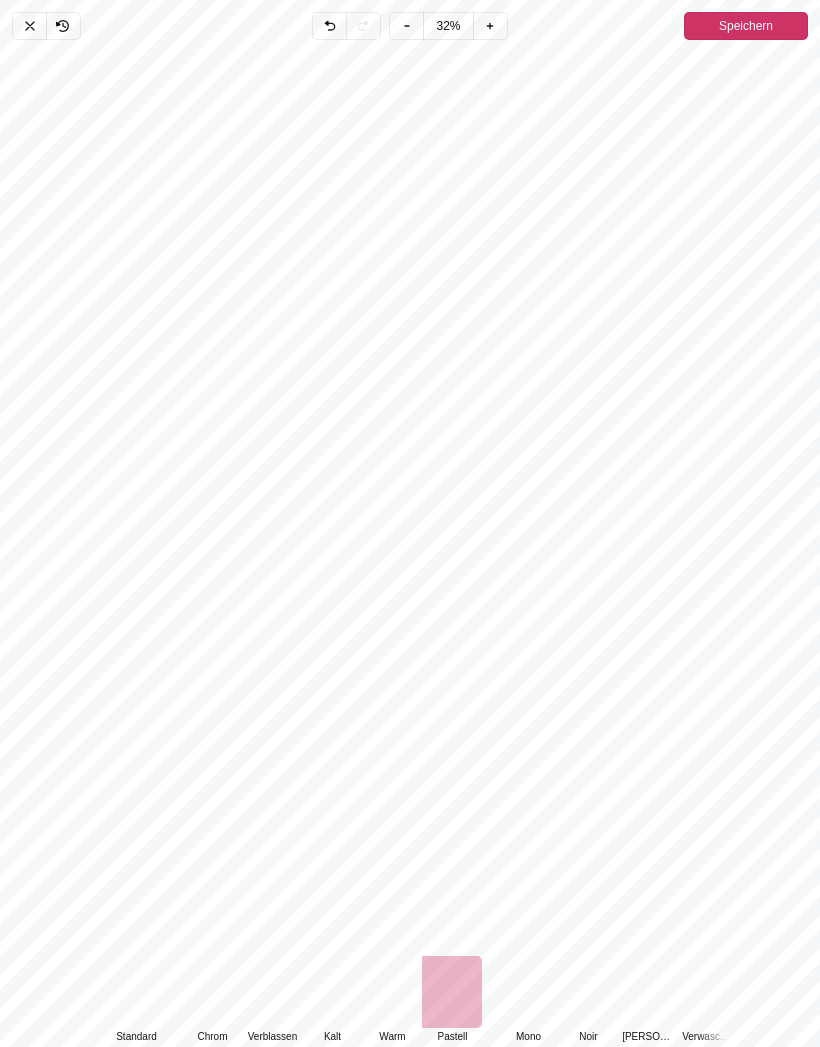click at bounding box center [528, 992] 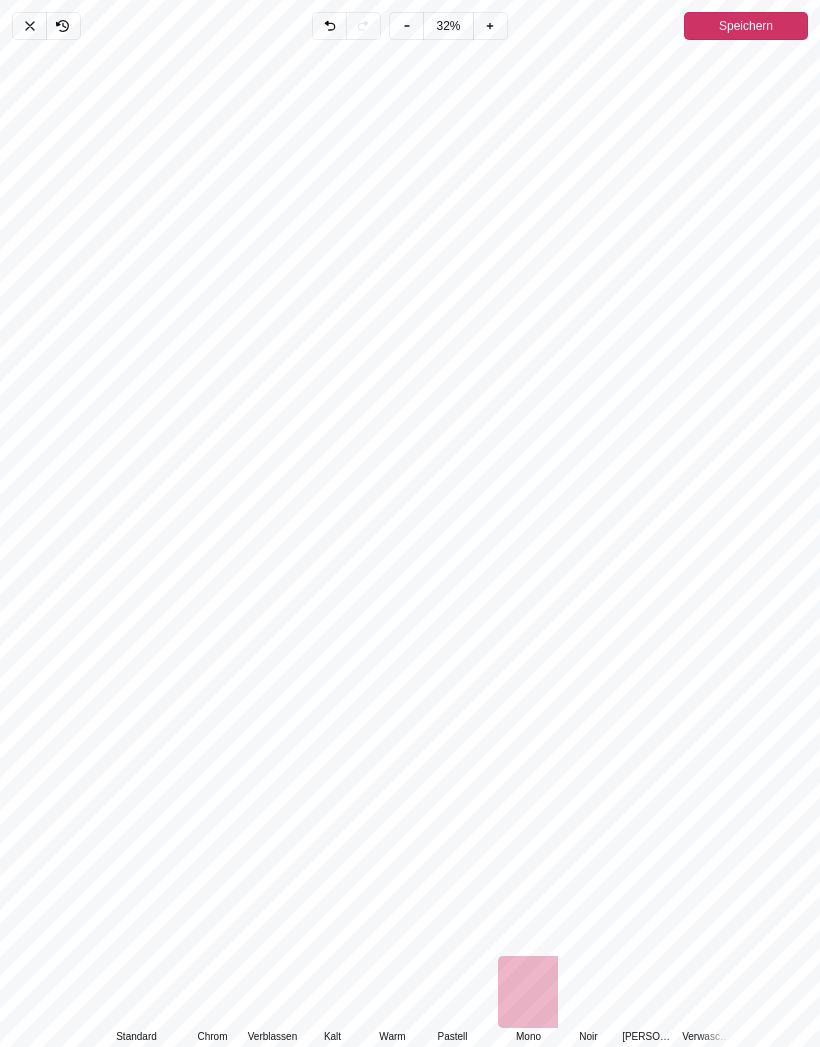 click at bounding box center [588, 992] 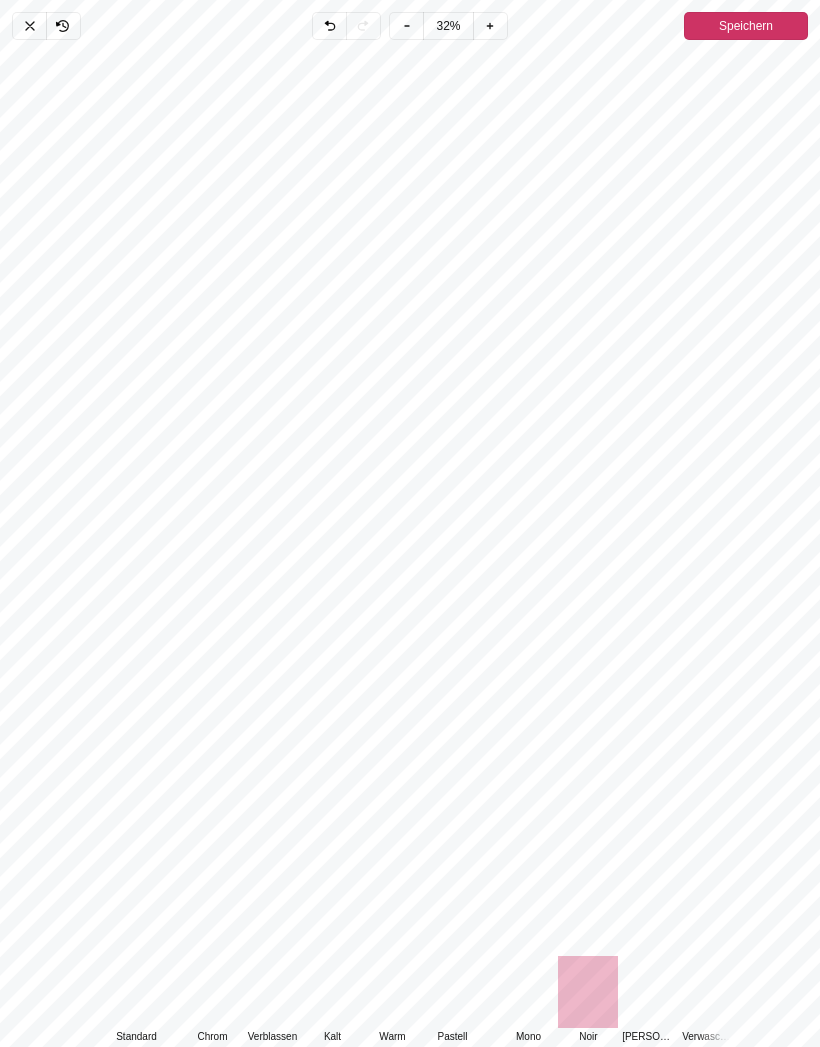 click at bounding box center (332, 992) 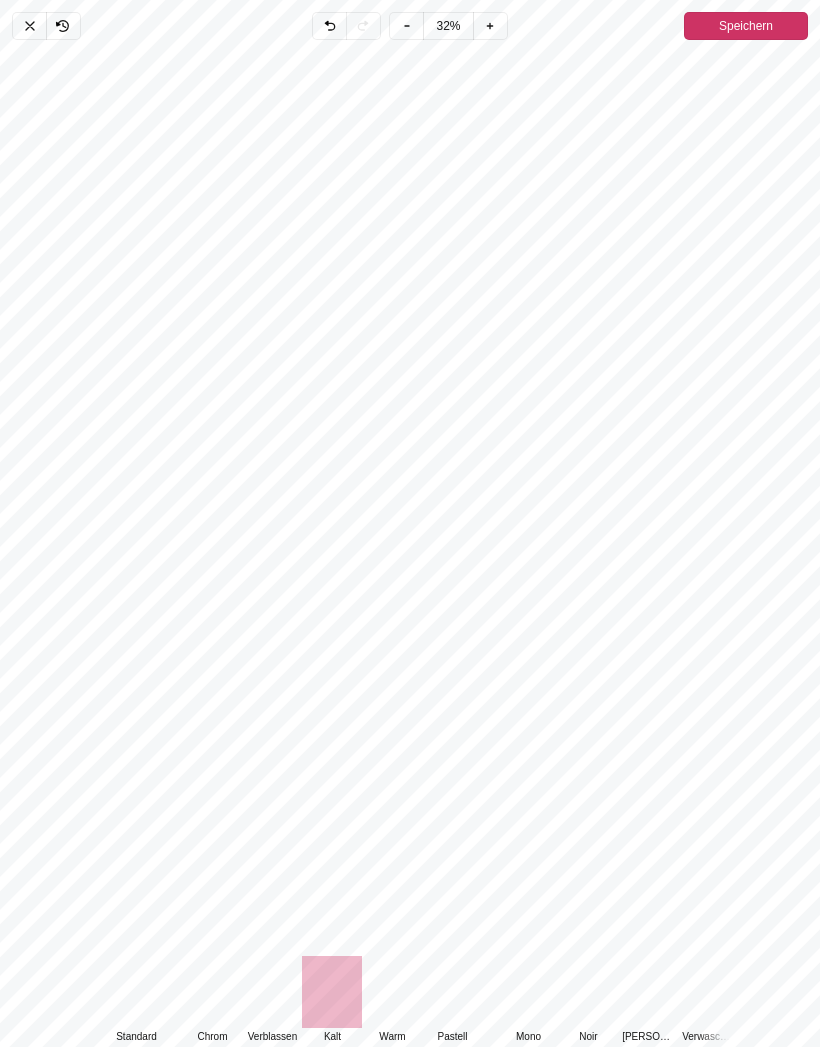click at bounding box center (272, 992) 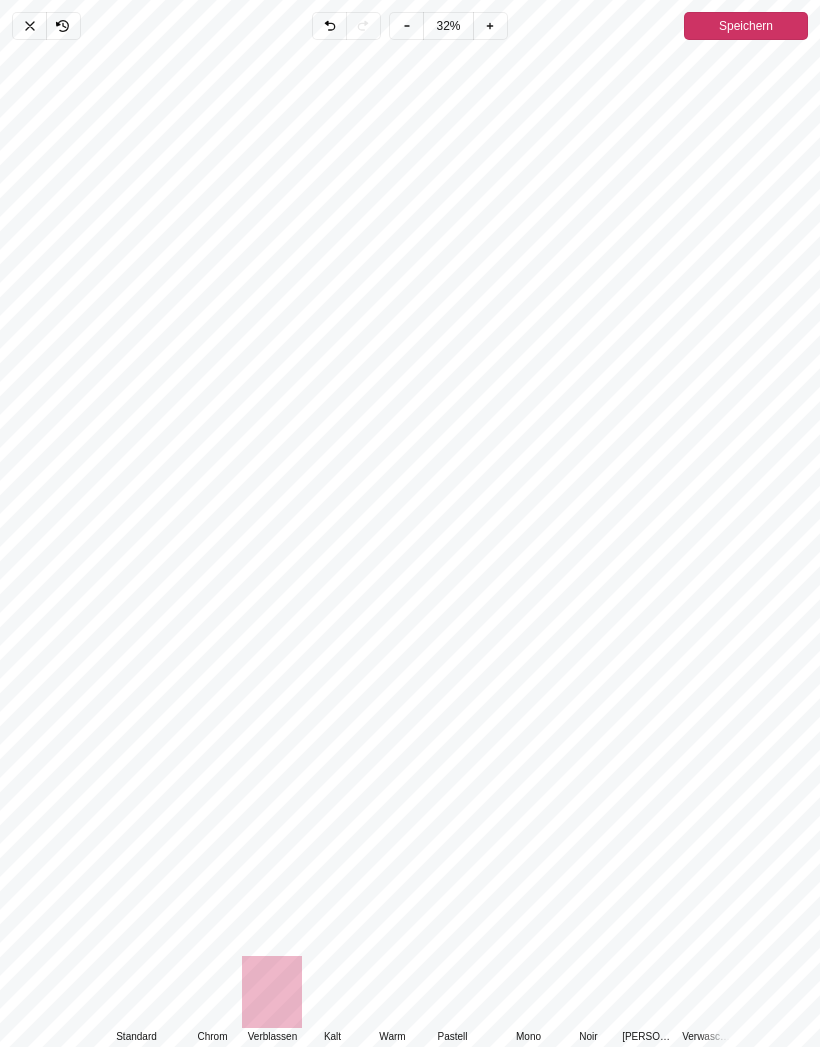 click at bounding box center (136, 992) 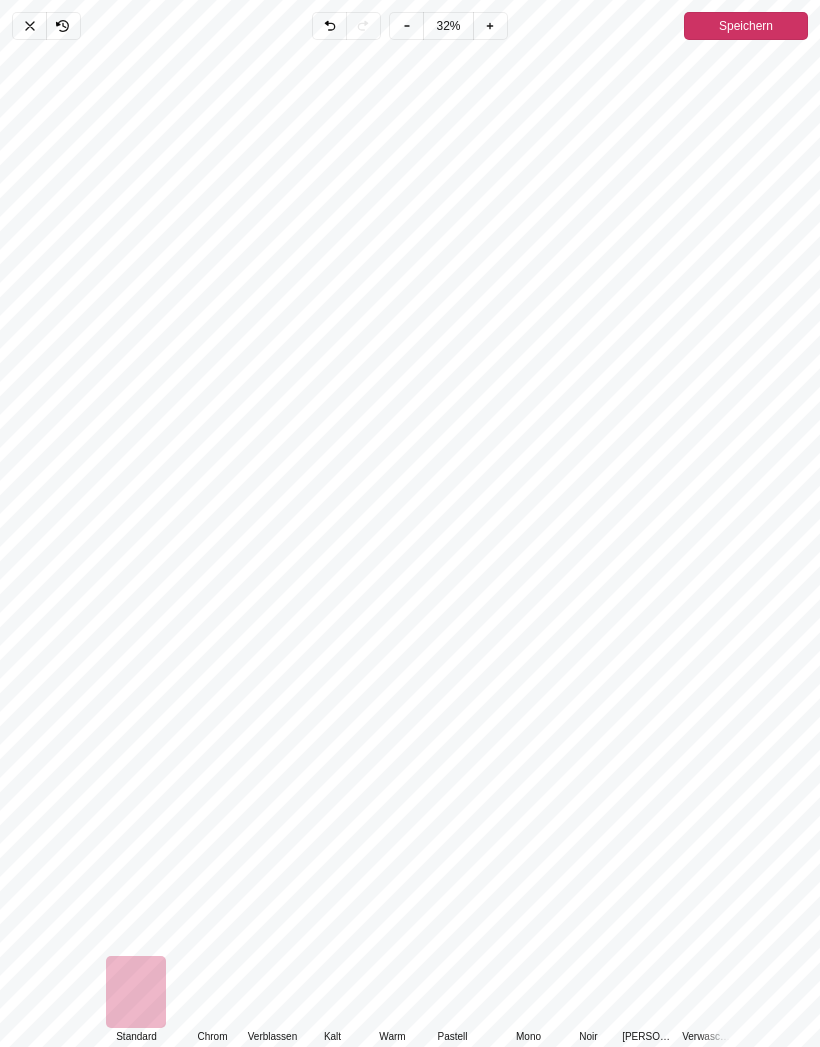 click at bounding box center [648, 992] 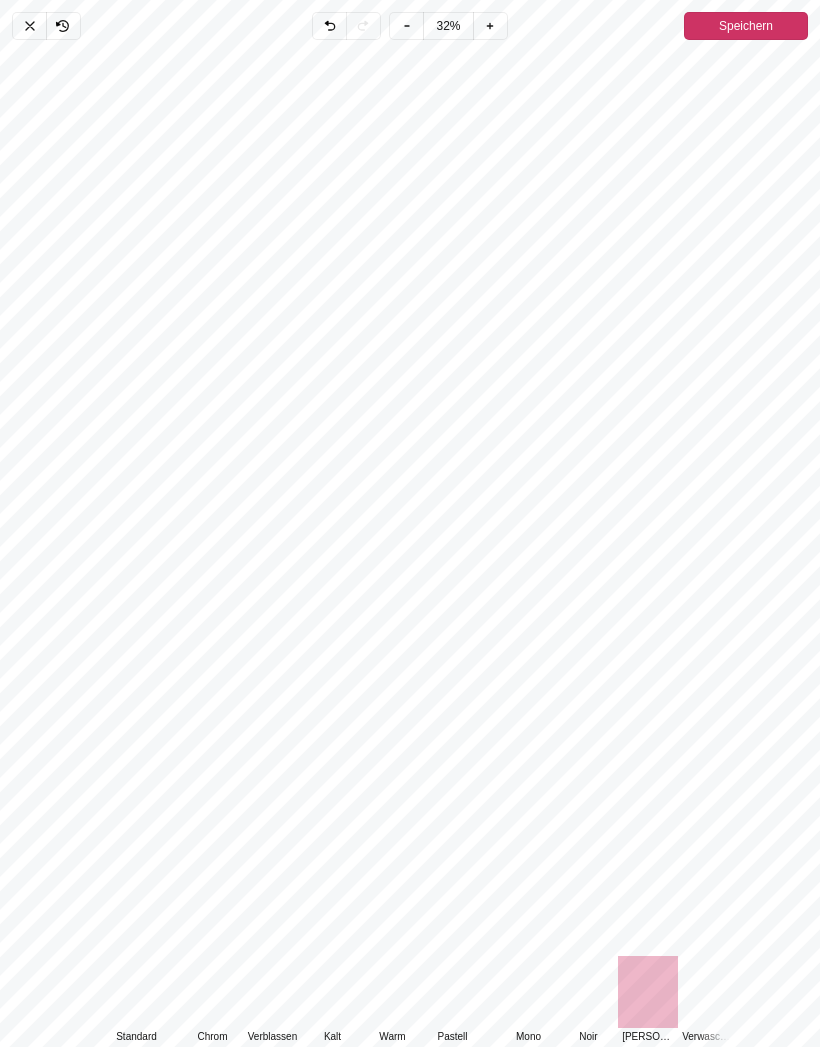 click at bounding box center [452, 992] 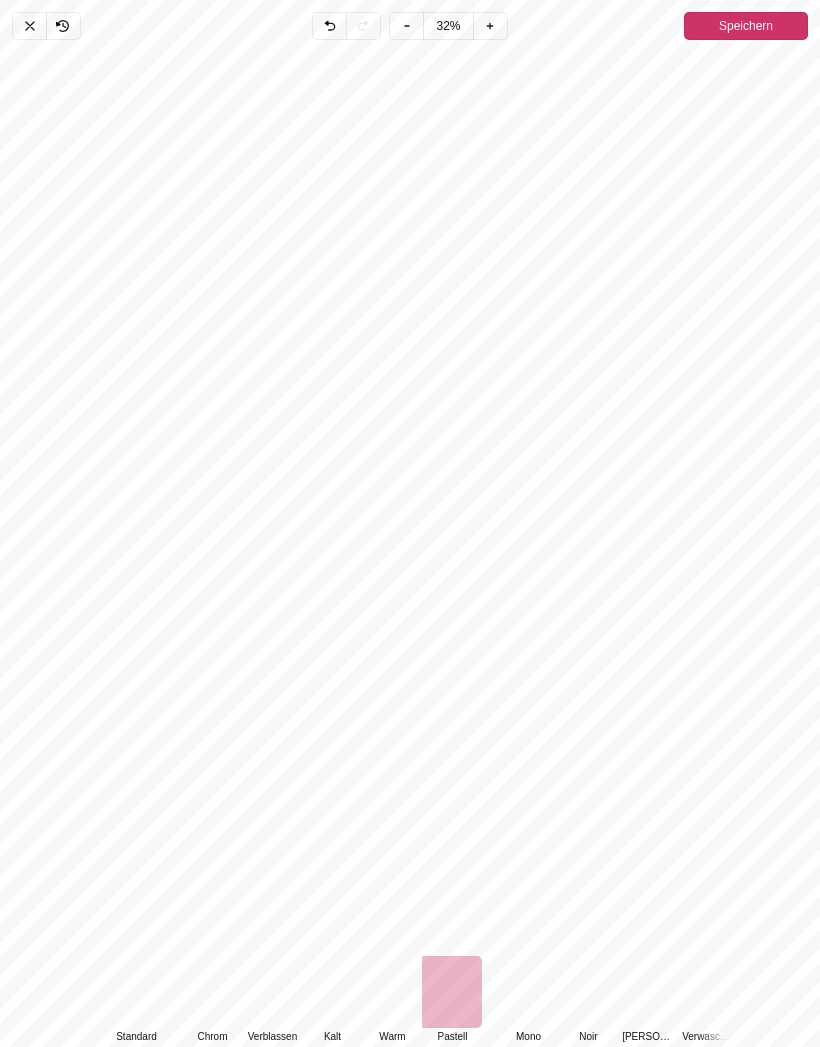 click at bounding box center (136, 992) 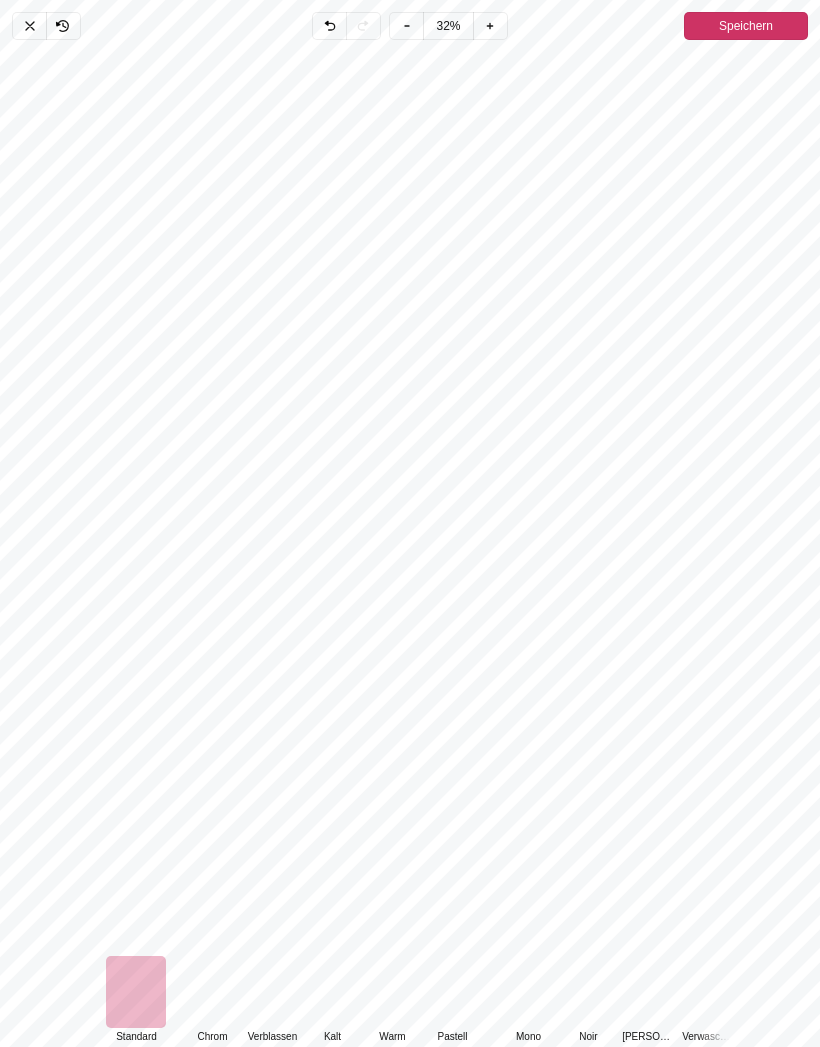 click at bounding box center [452, 992] 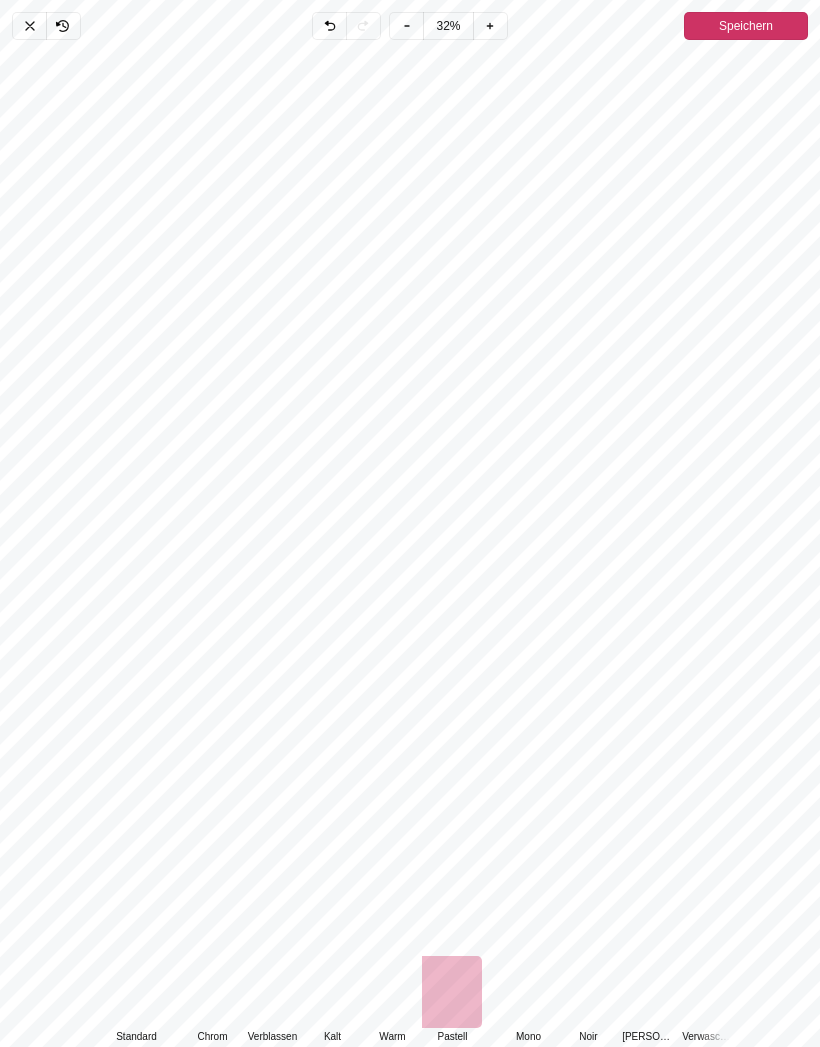 click at bounding box center (392, 992) 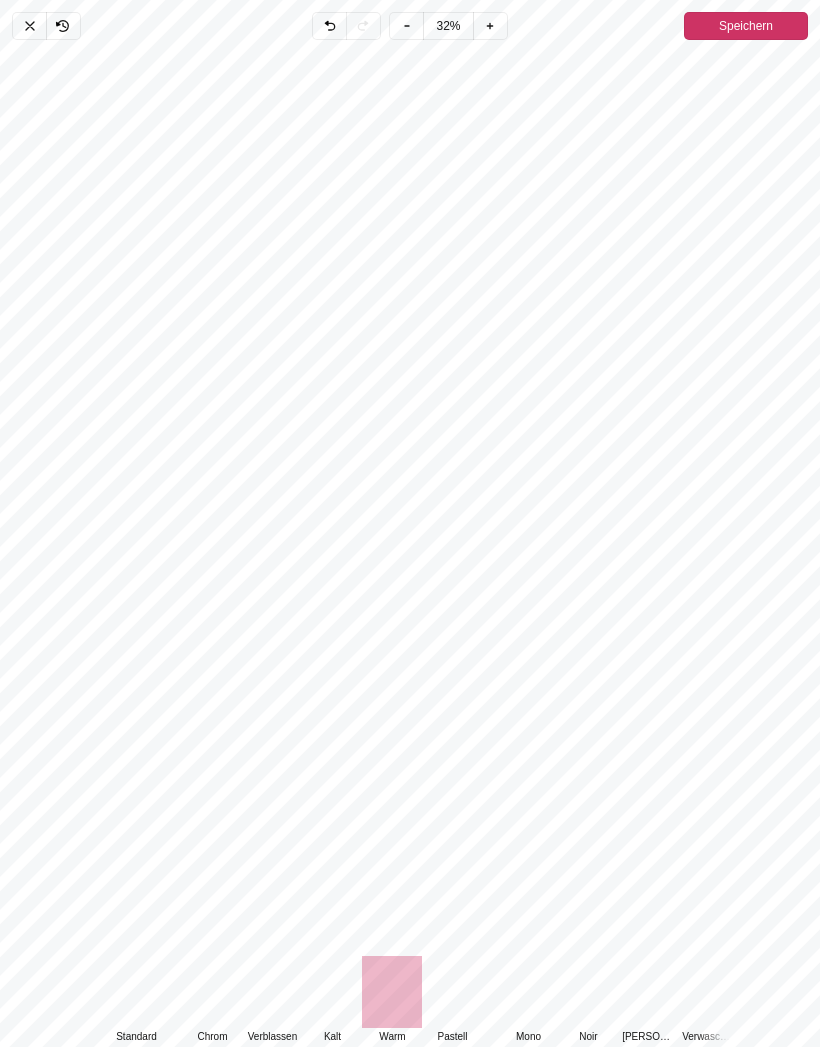 click at bounding box center (452, 992) 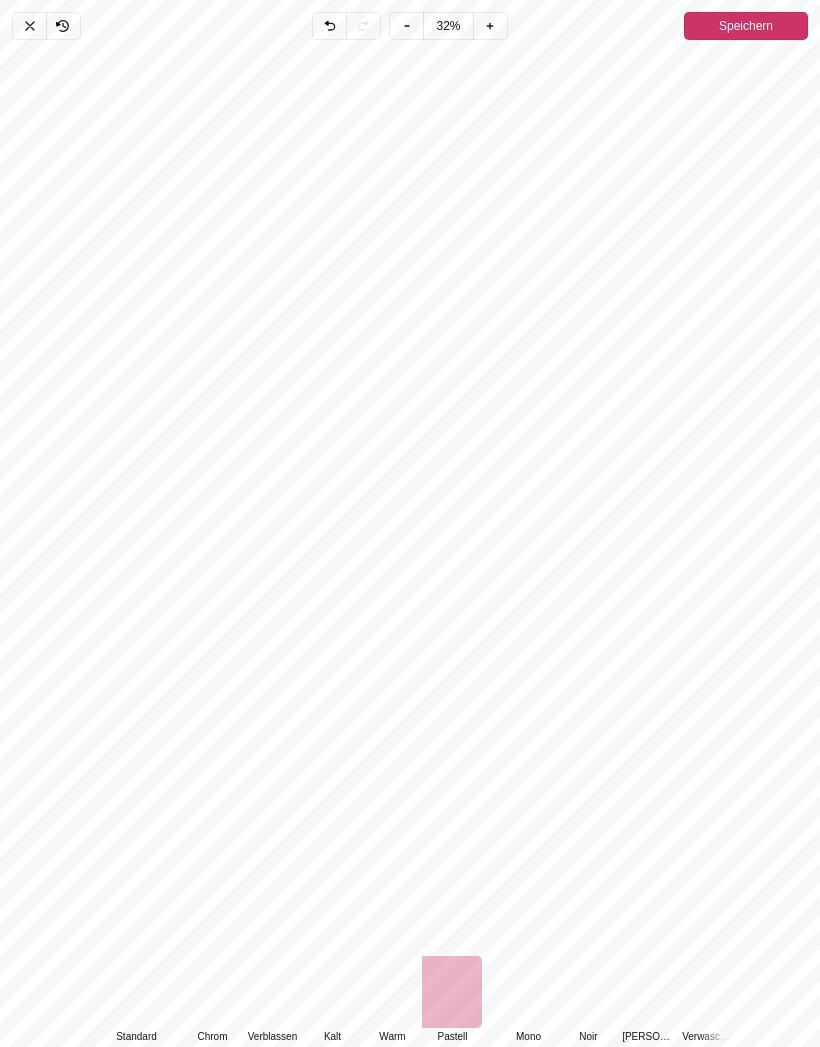 click at bounding box center [136, 992] 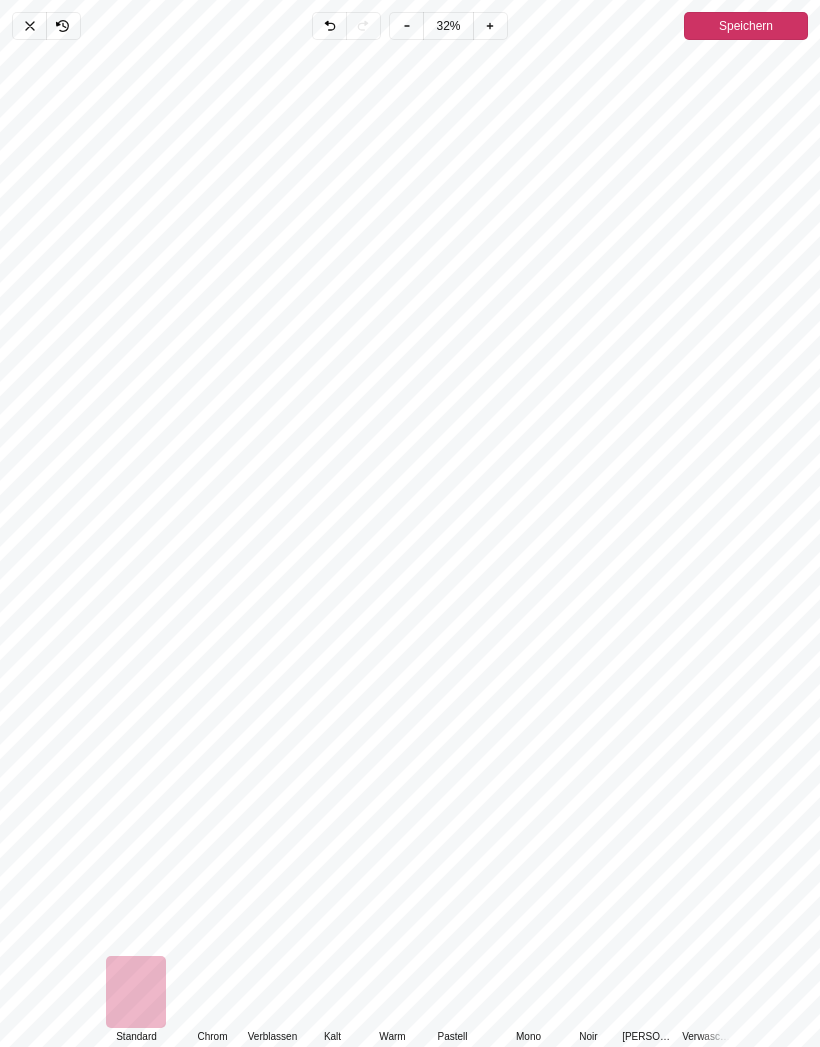click on "Feinabstimmung" at bounding box center (488, 1092) 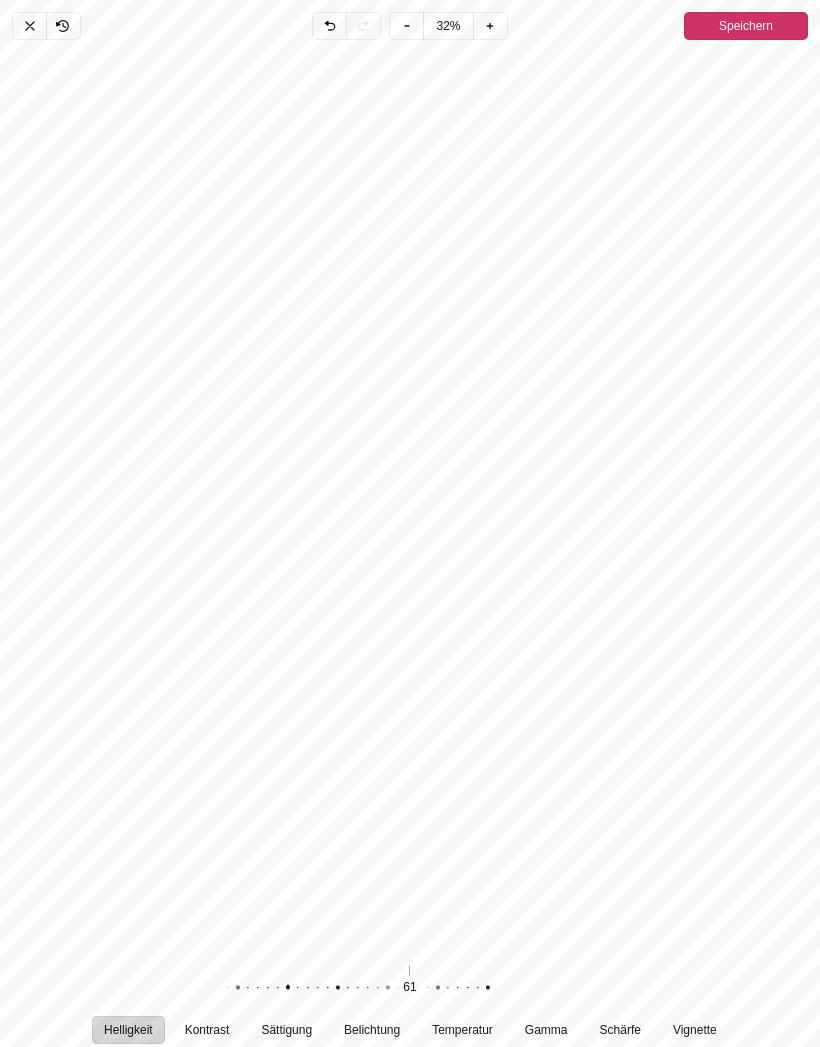 click on "Kontrast" at bounding box center [206, 1030] 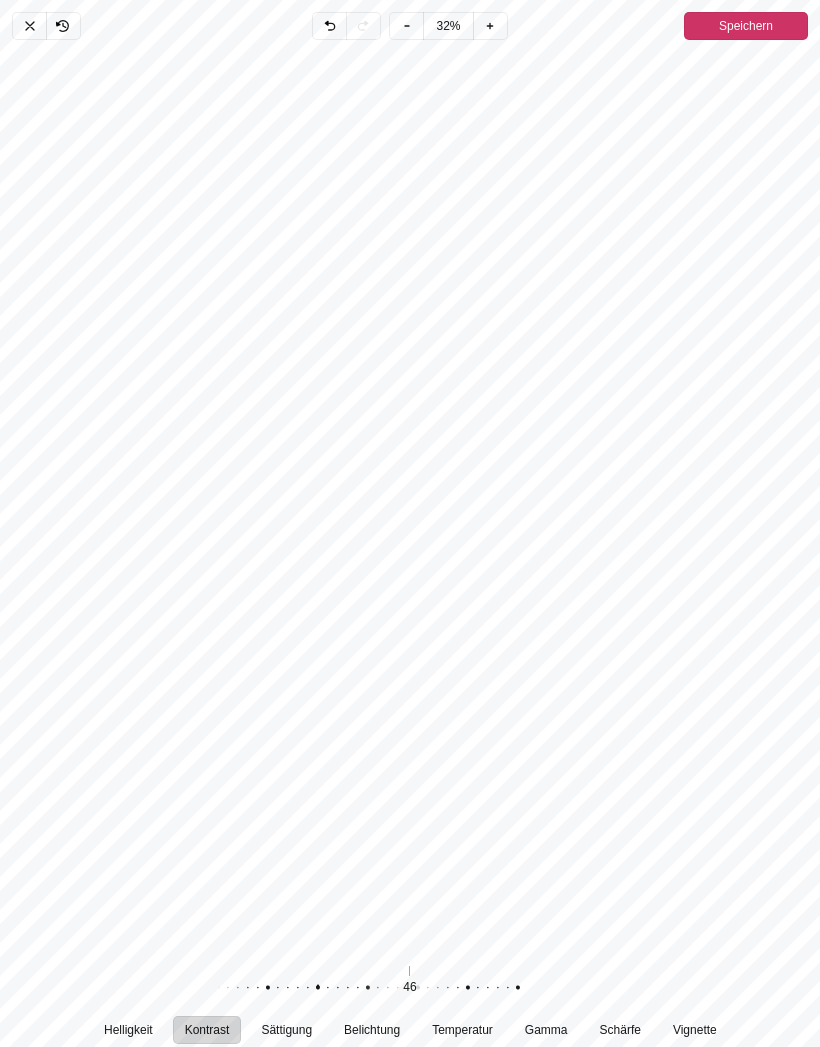 click on "Sättigung" at bounding box center [286, 1030] 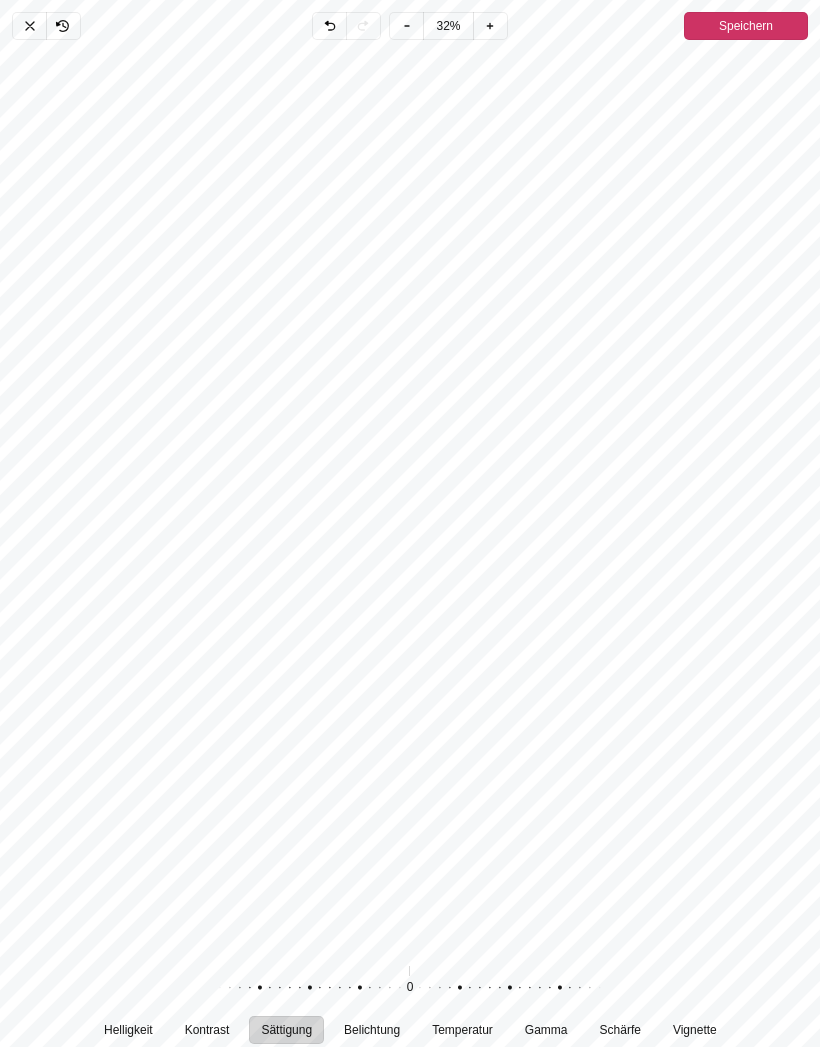 click on "Belichtung" at bounding box center (372, 1030) 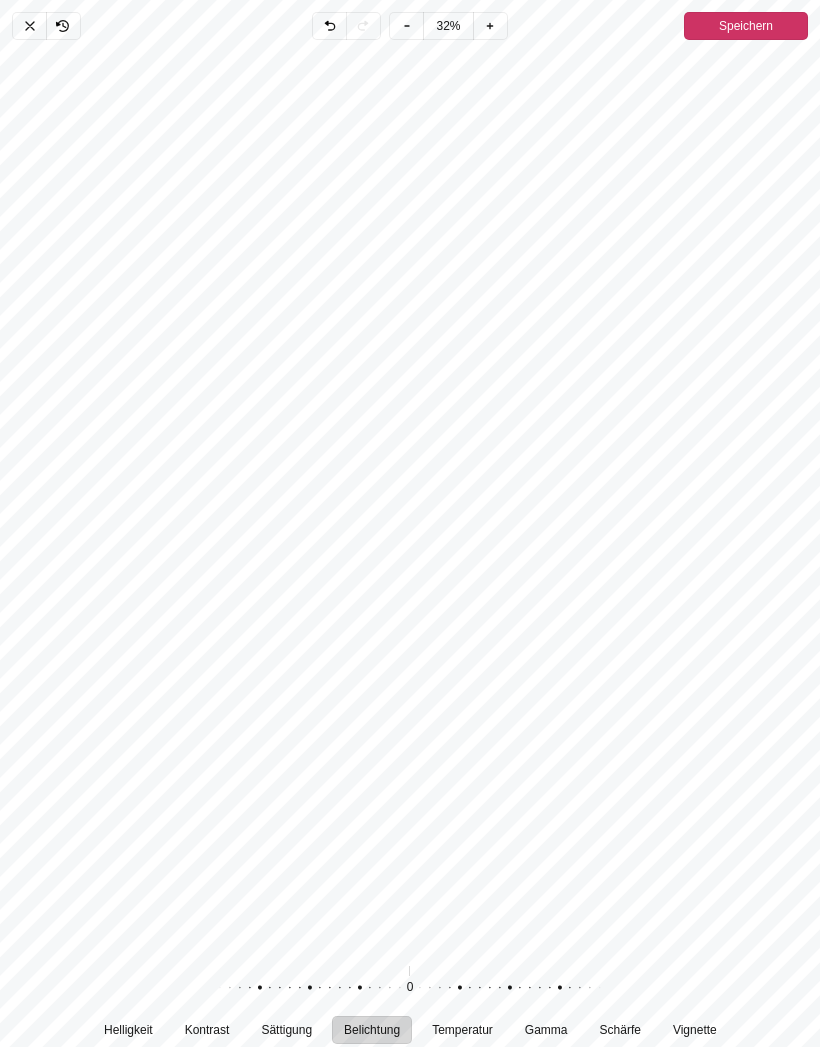 click on "Temperatur" at bounding box center [462, 1030] 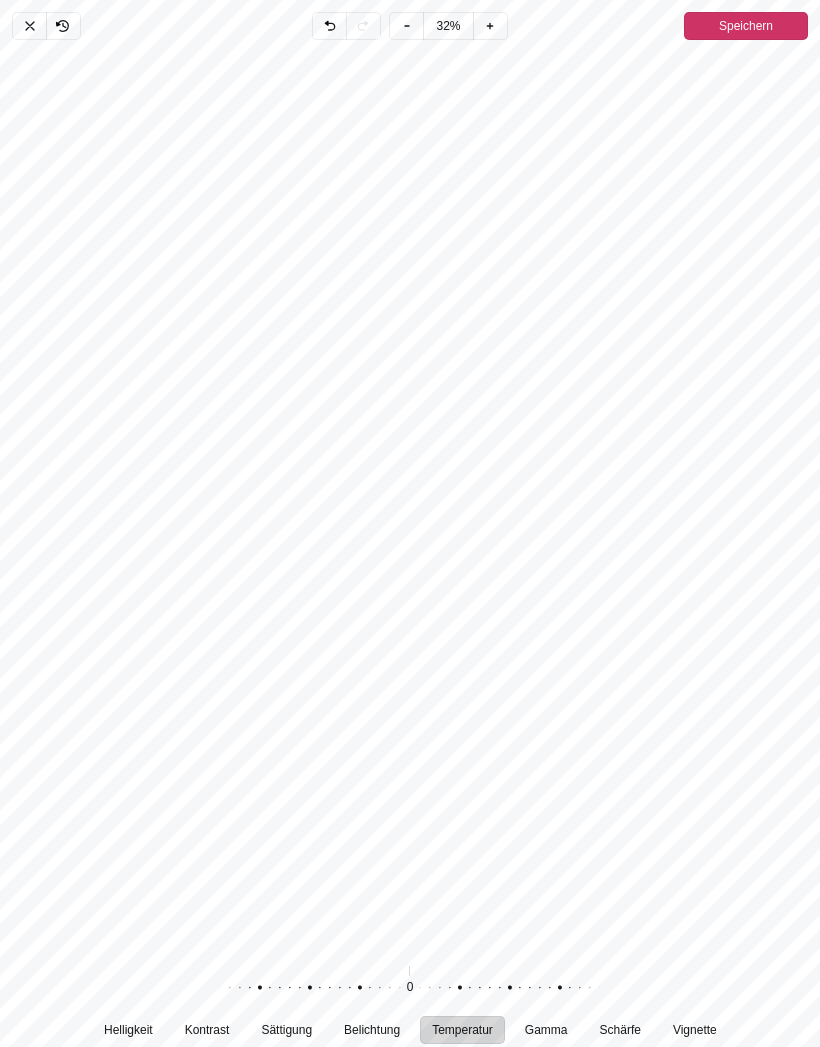 click on "Gamma" at bounding box center (545, 1030) 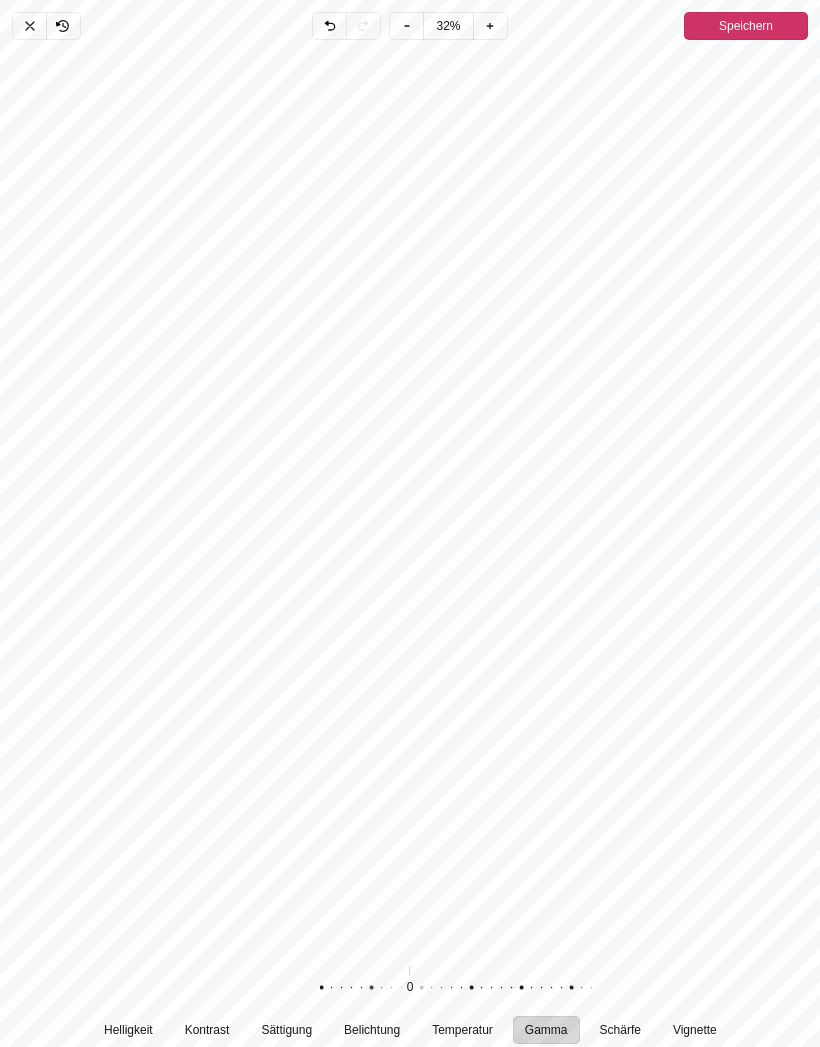 click on "Schärfe" at bounding box center (619, 1030) 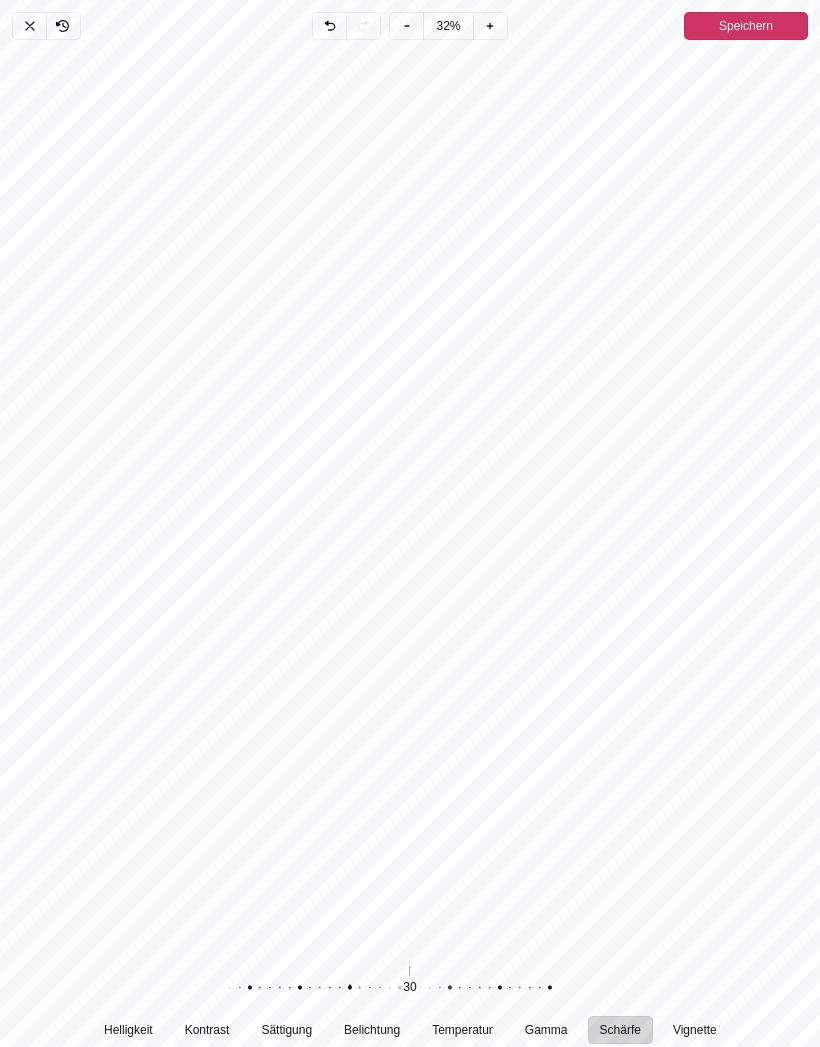 click on "Vignette" at bounding box center (695, 1030) 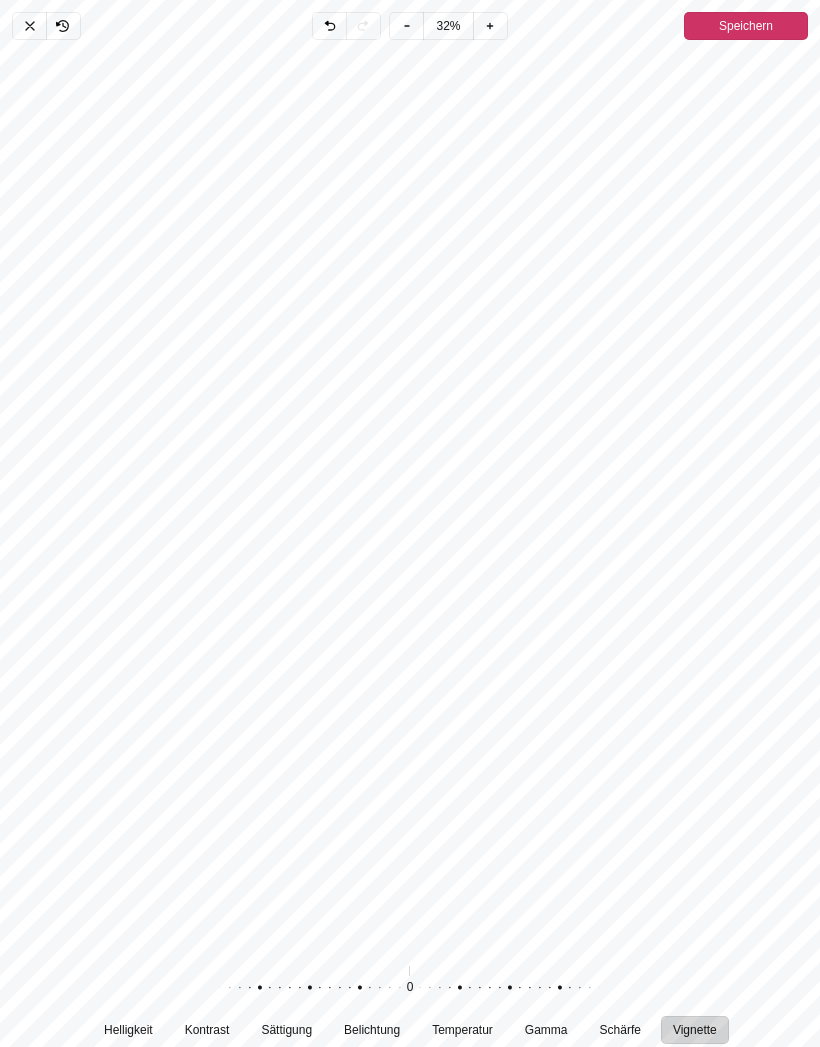click on "Filter" at bounding box center [410, 1092] 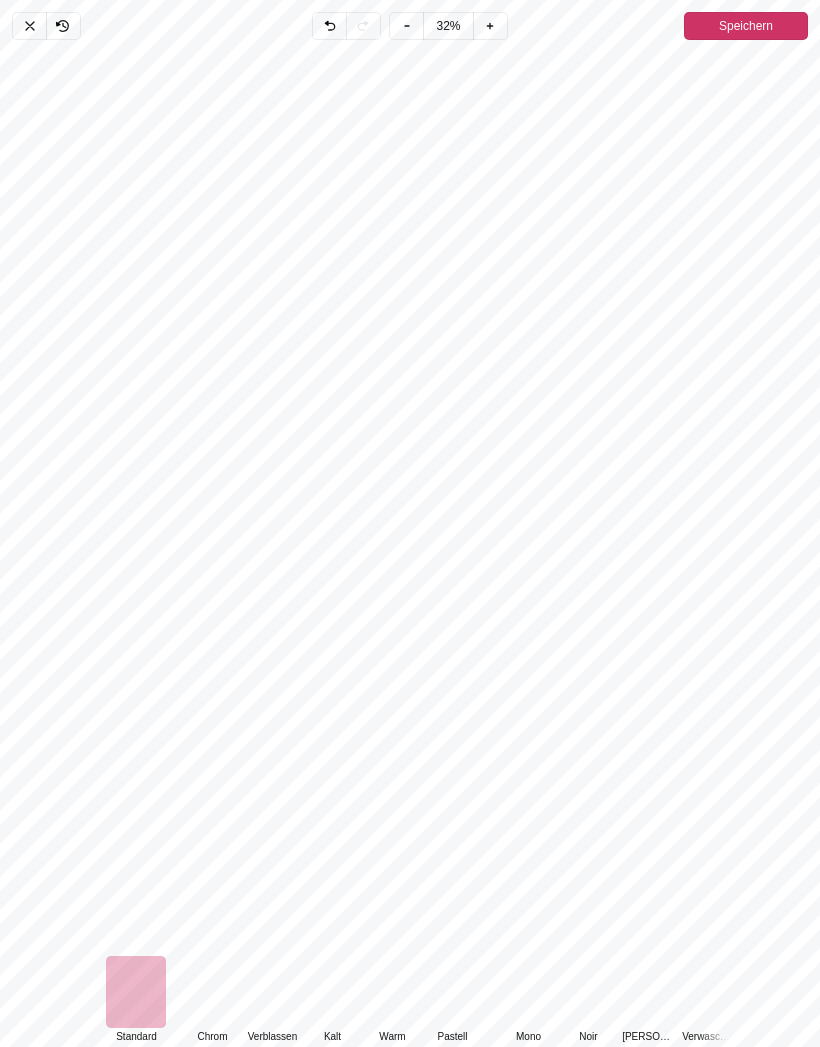 click on "Ausschnitt" at bounding box center (332, 1092) 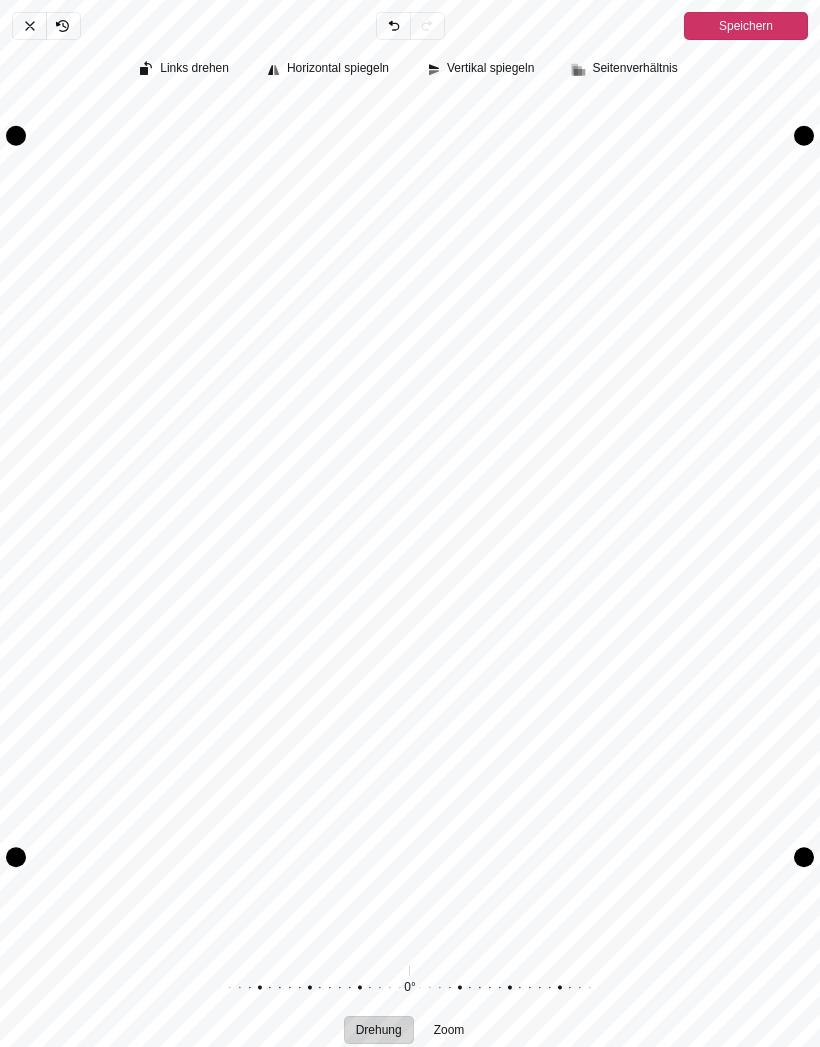 click on "Speichern" at bounding box center (746, 26) 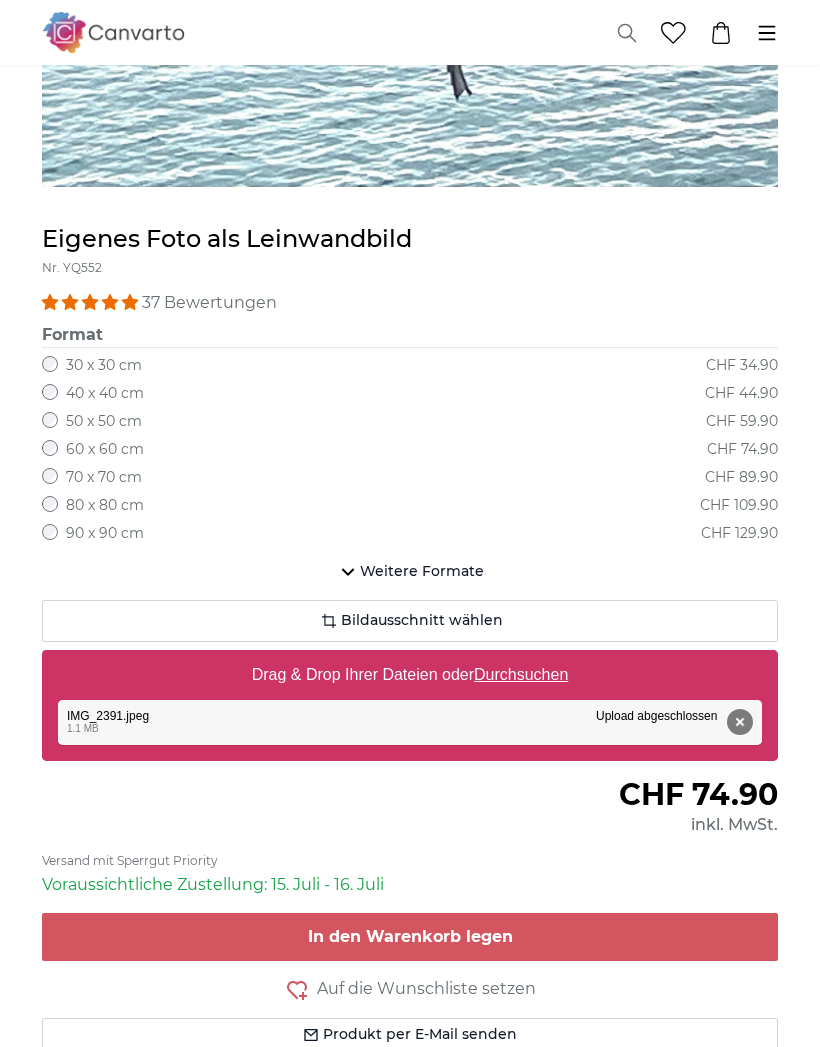 scroll, scrollTop: 653, scrollLeft: 0, axis: vertical 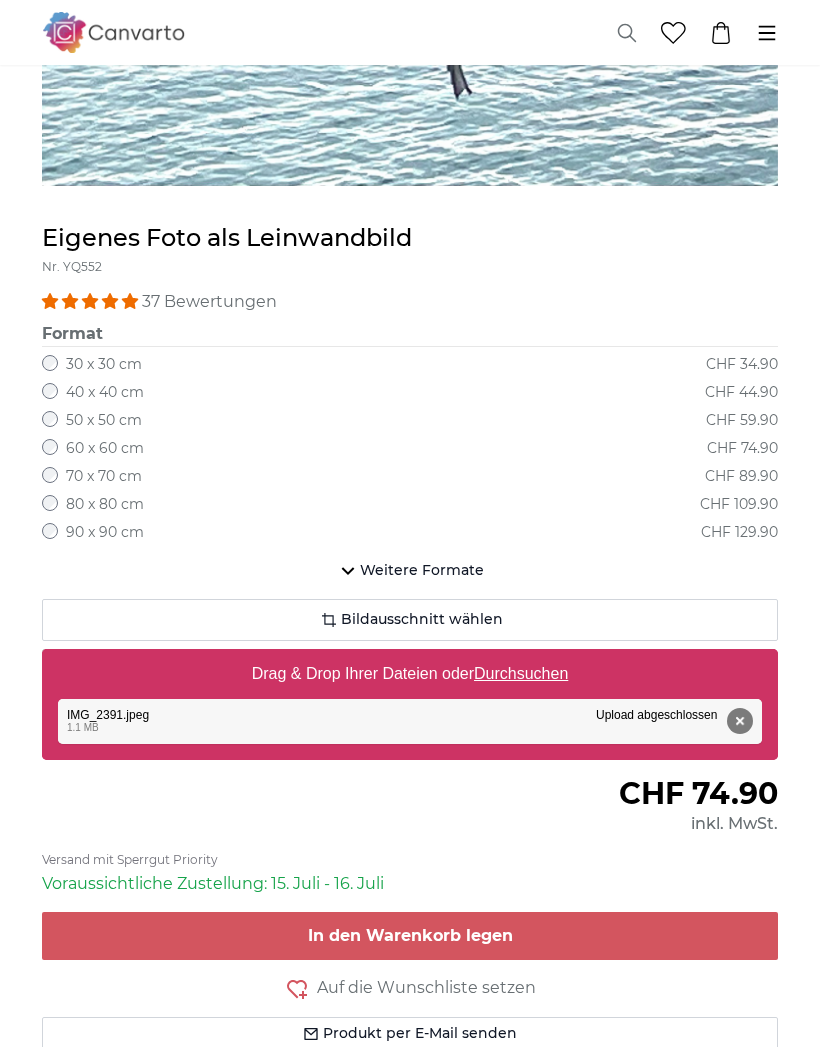 click on "In den Warenkorb legen" at bounding box center (410, 935) 